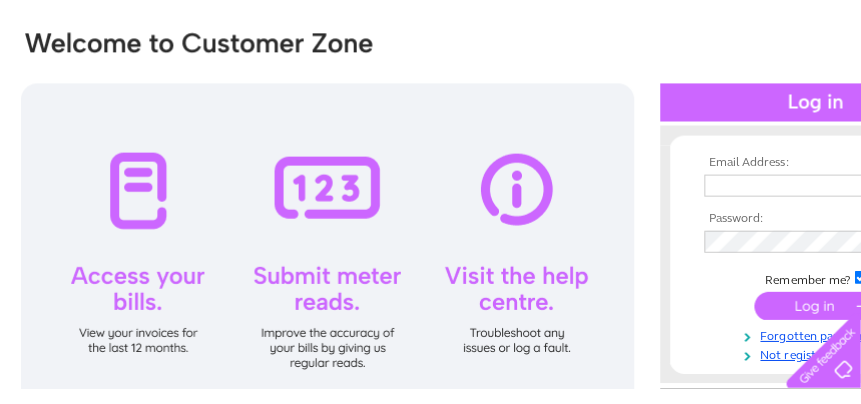 scroll, scrollTop: 200, scrollLeft: 0, axis: vertical 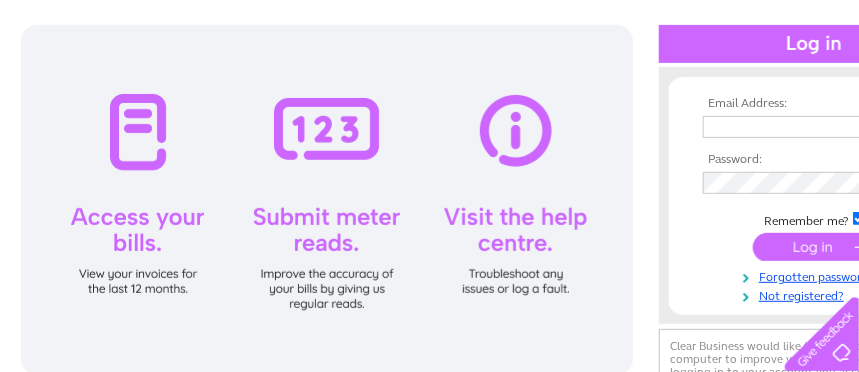 type on "davidnyorks1@outlook.com" 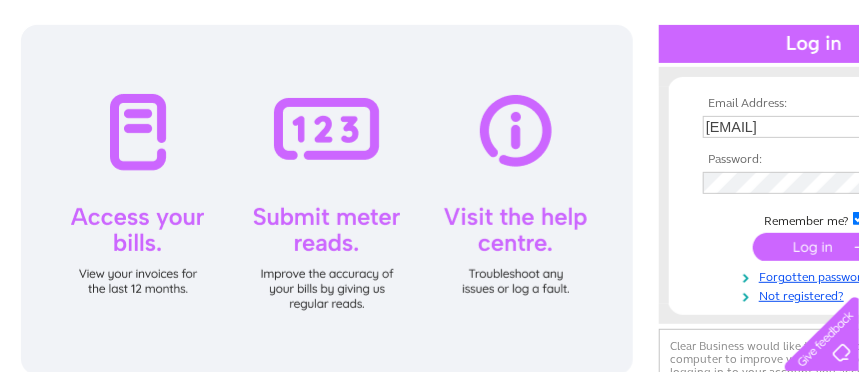 click at bounding box center [814, 247] 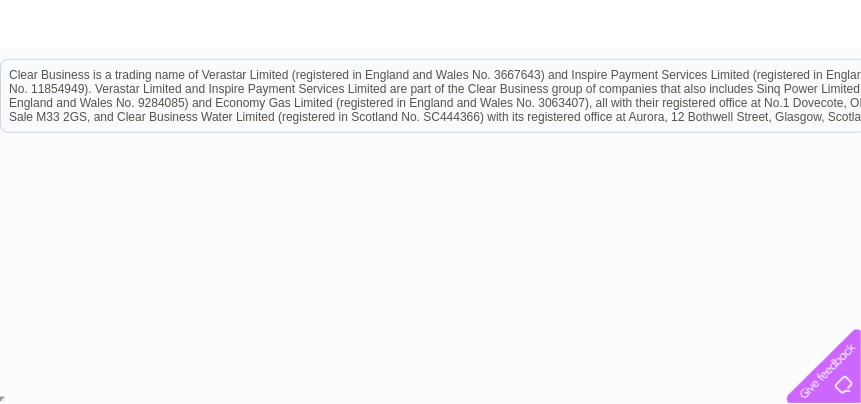 scroll, scrollTop: 498, scrollLeft: 0, axis: vertical 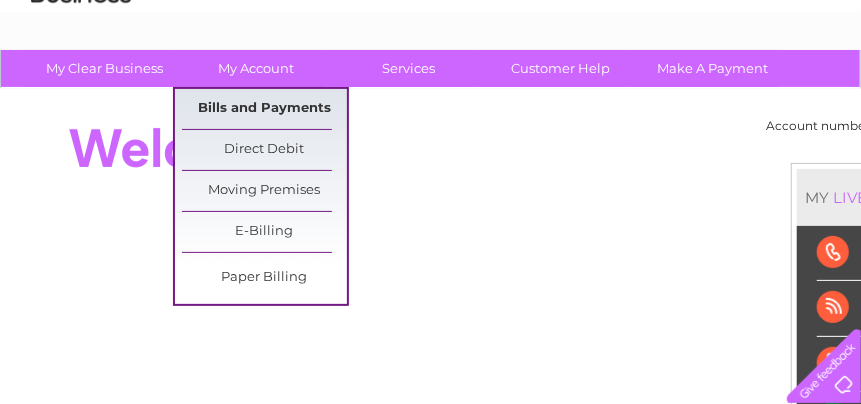 click on "Bills and Payments" at bounding box center [264, 109] 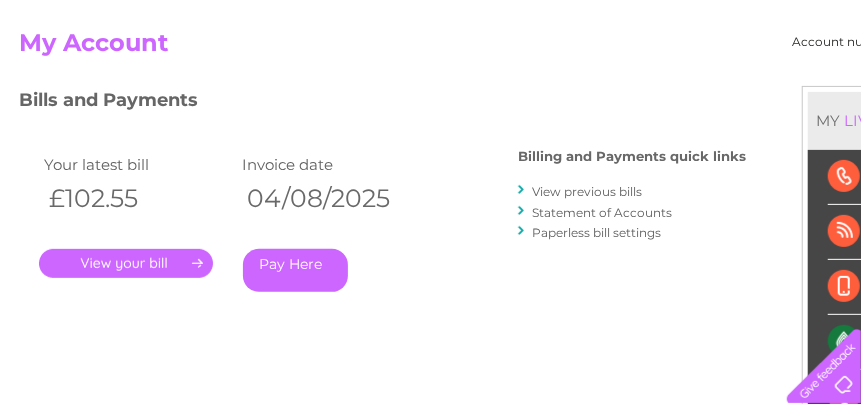 scroll, scrollTop: 300, scrollLeft: 0, axis: vertical 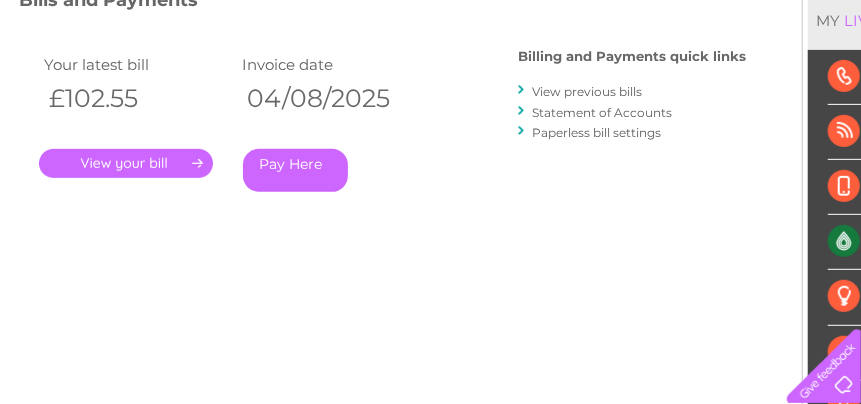 click on "." at bounding box center (126, 163) 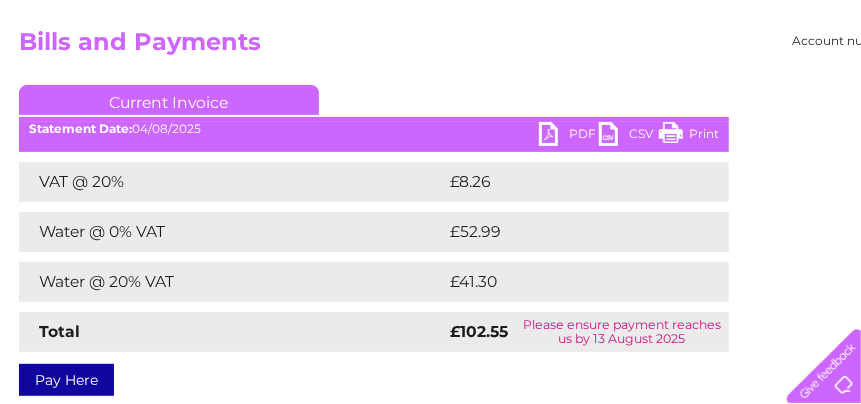 scroll, scrollTop: 200, scrollLeft: 0, axis: vertical 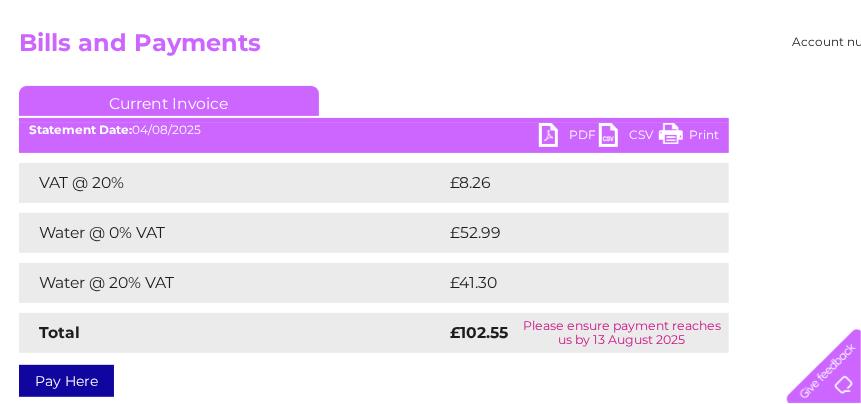 click on "Current Invoice" at bounding box center [169, 101] 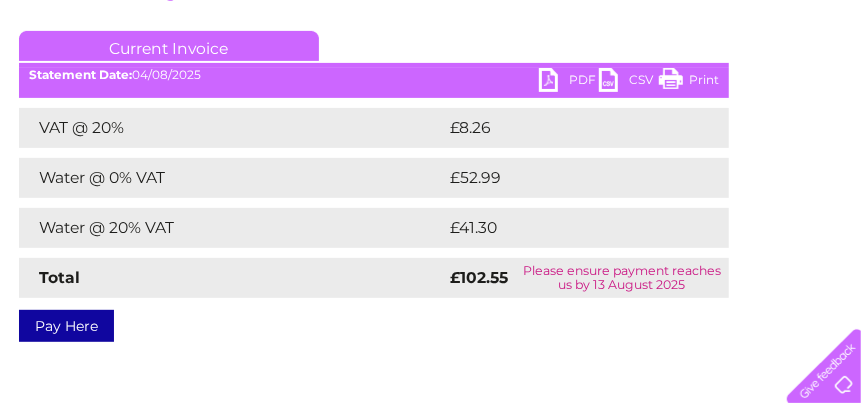scroll, scrollTop: 300, scrollLeft: 0, axis: vertical 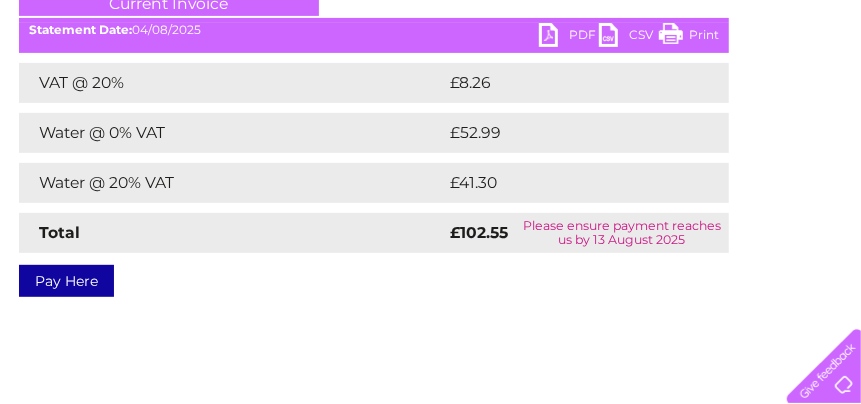 click on "PDF" at bounding box center [569, 37] 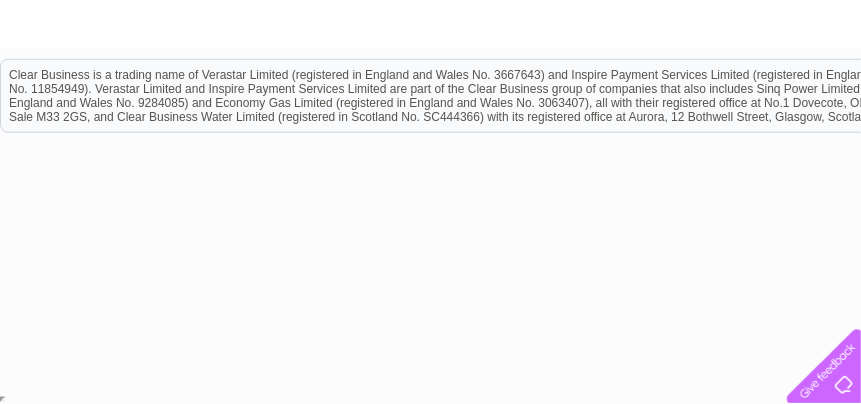 scroll, scrollTop: 701, scrollLeft: 0, axis: vertical 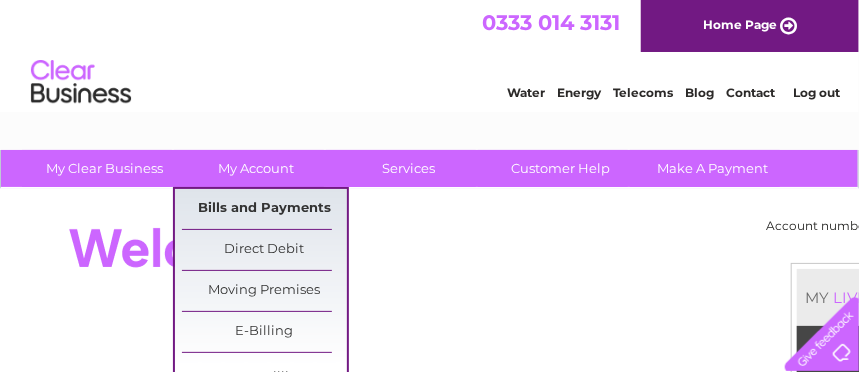 click on "Bills and Payments" at bounding box center [264, 209] 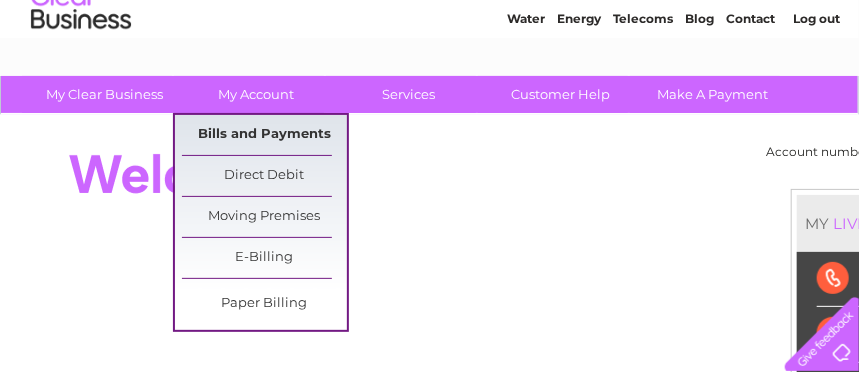 scroll, scrollTop: 100, scrollLeft: 0, axis: vertical 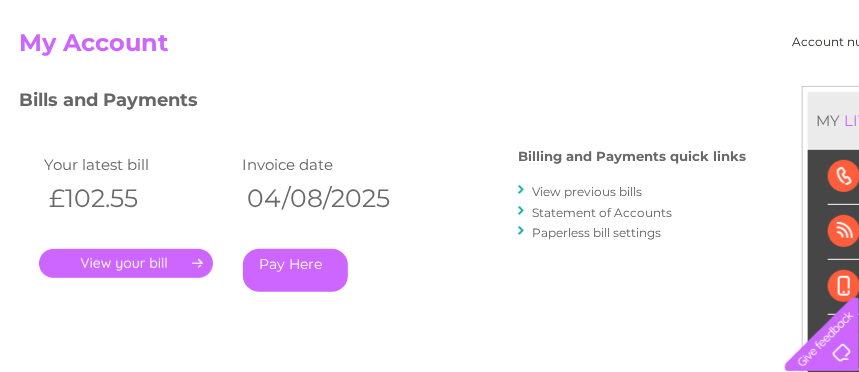 click on "." at bounding box center [126, 263] 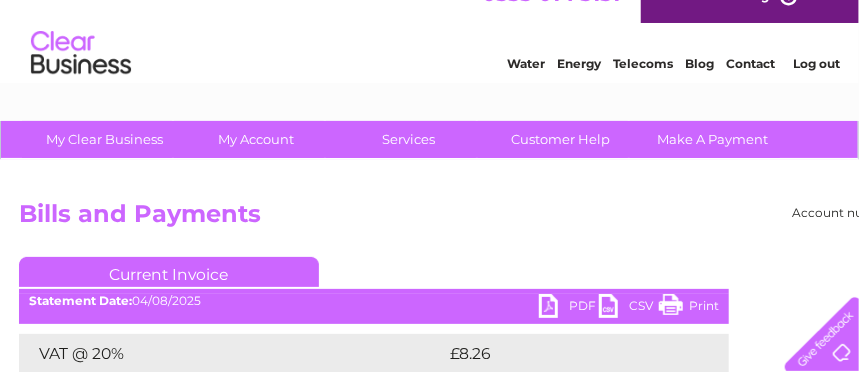 scroll, scrollTop: 0, scrollLeft: 0, axis: both 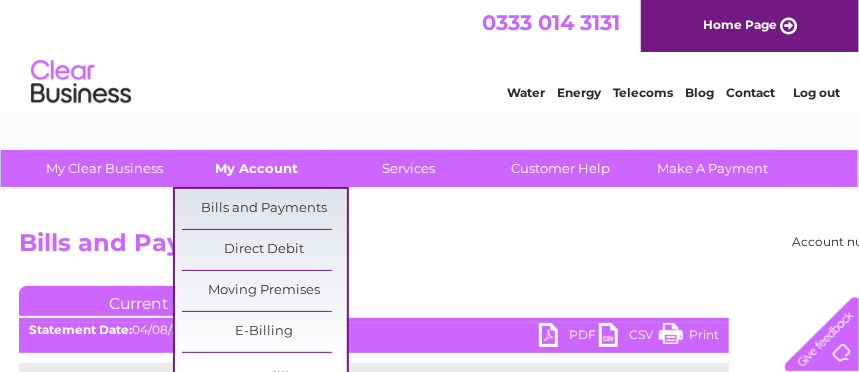 click on "My Account" at bounding box center (256, 168) 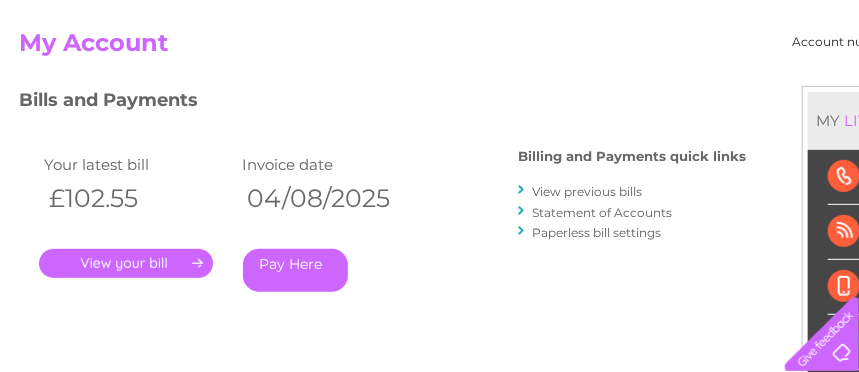 scroll, scrollTop: 0, scrollLeft: 0, axis: both 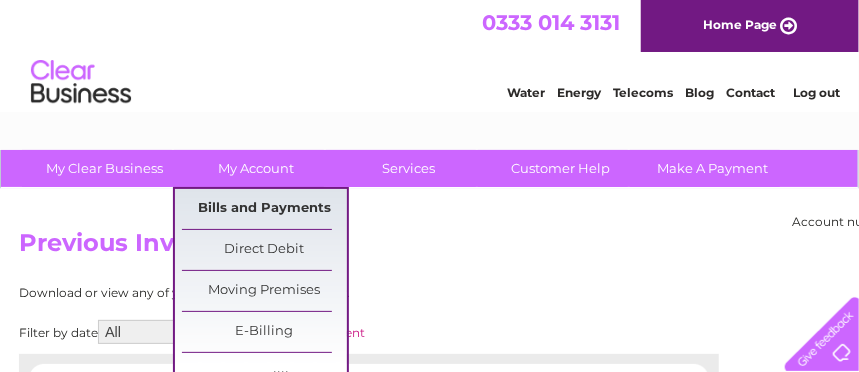 click on "Bills and Payments" at bounding box center (264, 209) 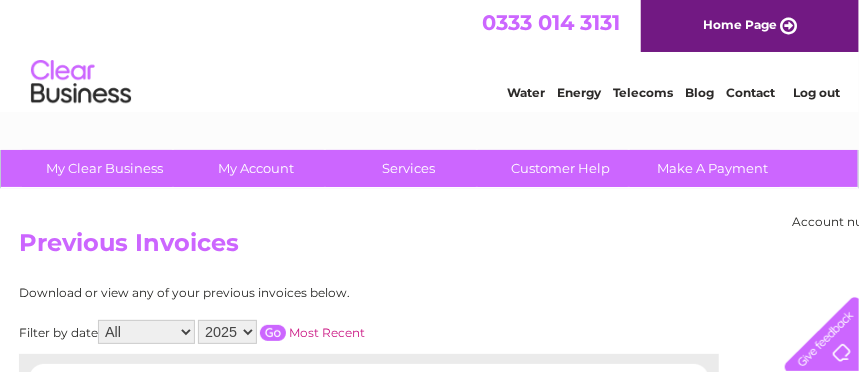scroll, scrollTop: 64, scrollLeft: 0, axis: vertical 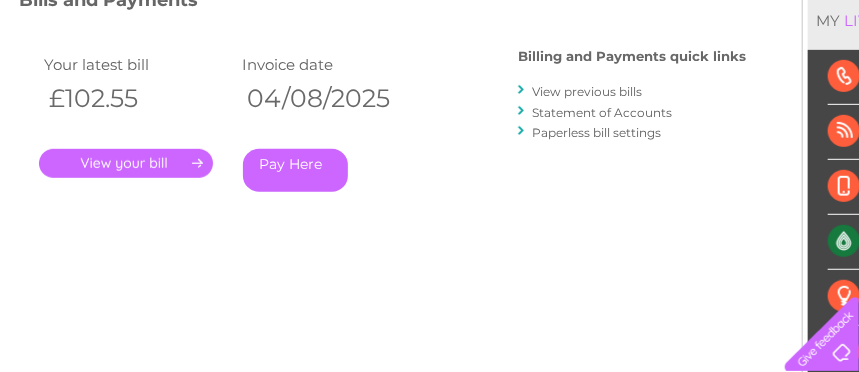 click on "." at bounding box center [126, 163] 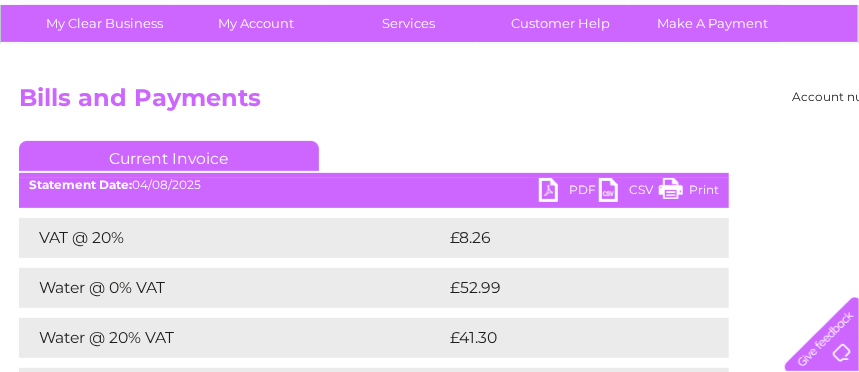 scroll, scrollTop: 200, scrollLeft: 0, axis: vertical 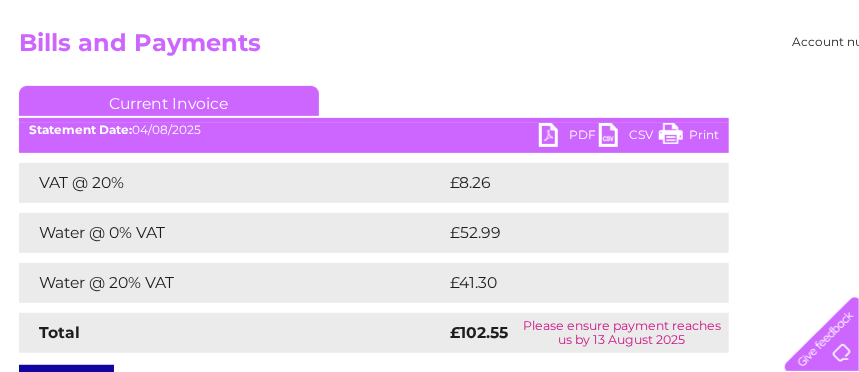 click on "PDF" at bounding box center [569, 137] 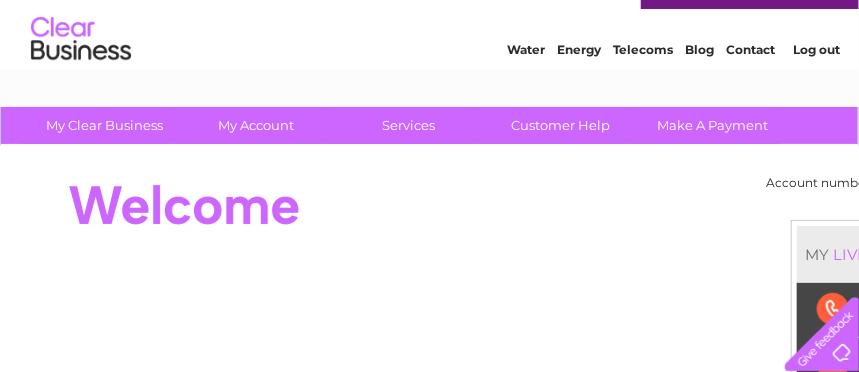 scroll, scrollTop: 0, scrollLeft: 0, axis: both 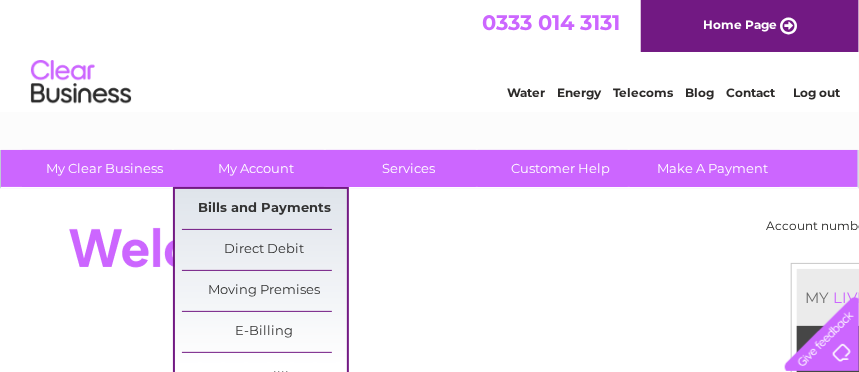 click on "Bills and Payments" at bounding box center (264, 209) 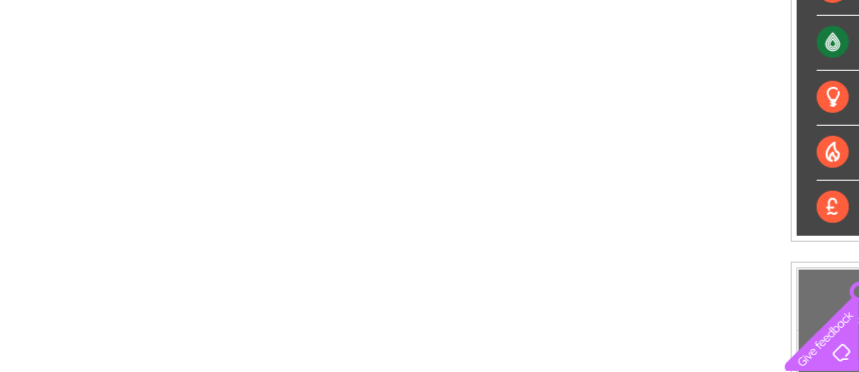 scroll, scrollTop: 500, scrollLeft: 0, axis: vertical 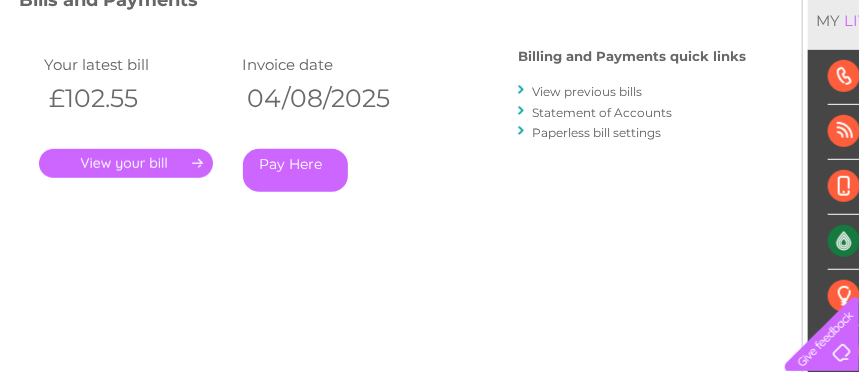 click on "Statement of Accounts" at bounding box center [602, 112] 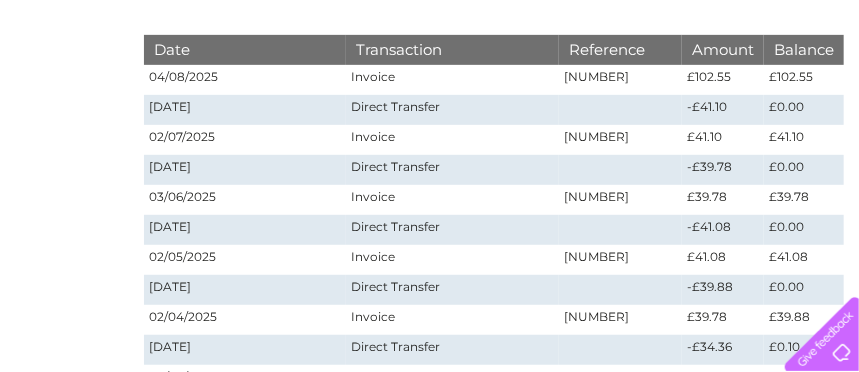 scroll, scrollTop: 0, scrollLeft: 0, axis: both 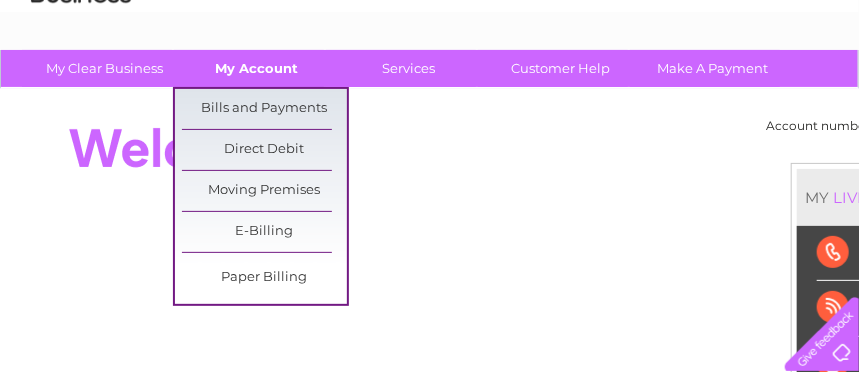 click on "My Account" at bounding box center (256, 68) 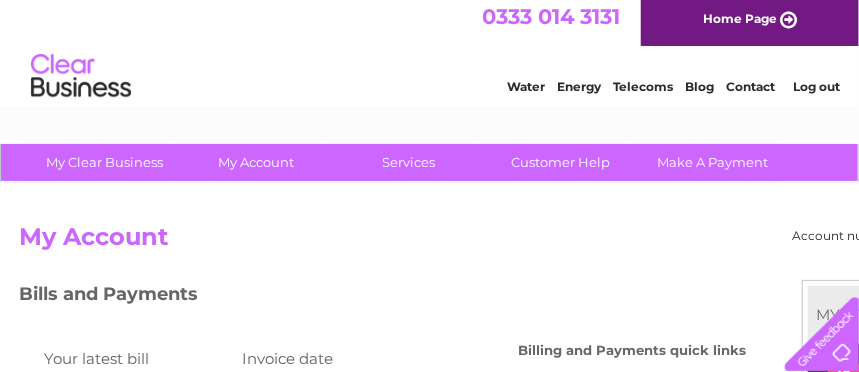 scroll, scrollTop: 0, scrollLeft: 0, axis: both 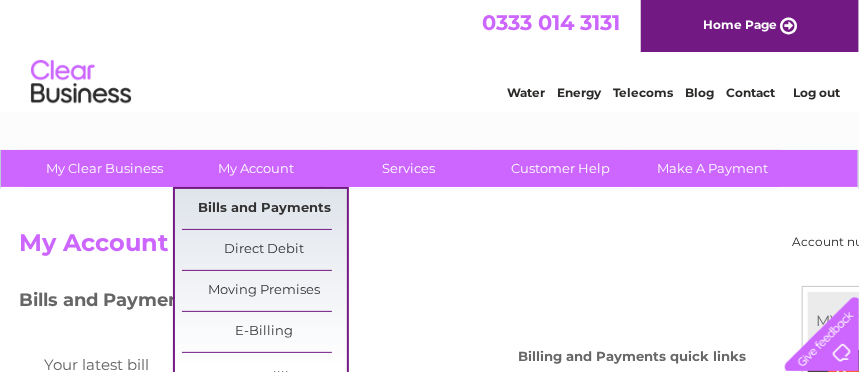 click on "Bills and Payments" at bounding box center (264, 209) 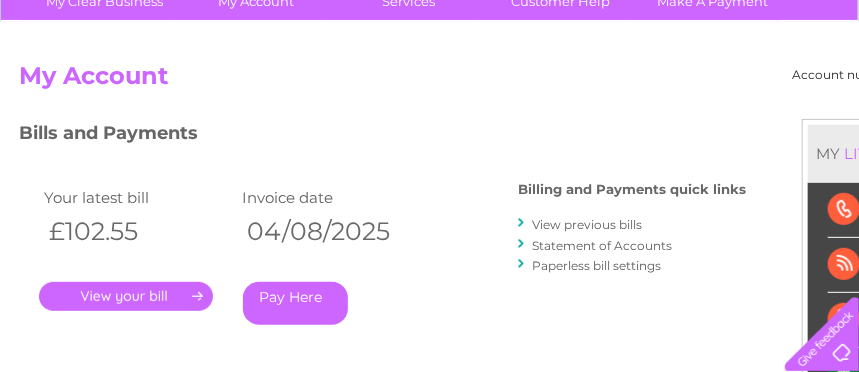 scroll, scrollTop: 200, scrollLeft: 0, axis: vertical 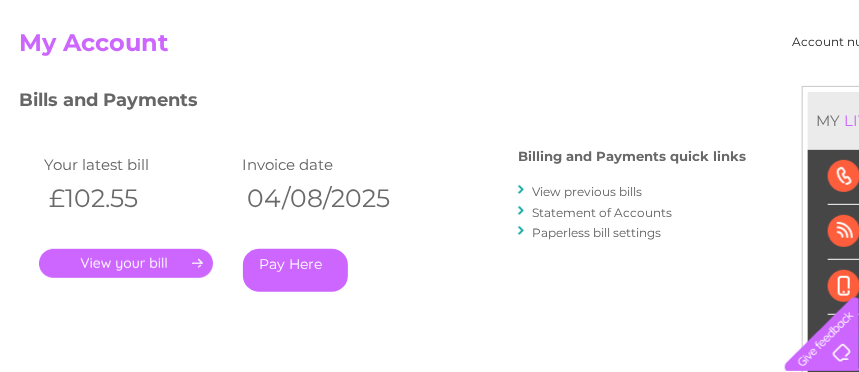 click on "View previous bills" at bounding box center [587, 191] 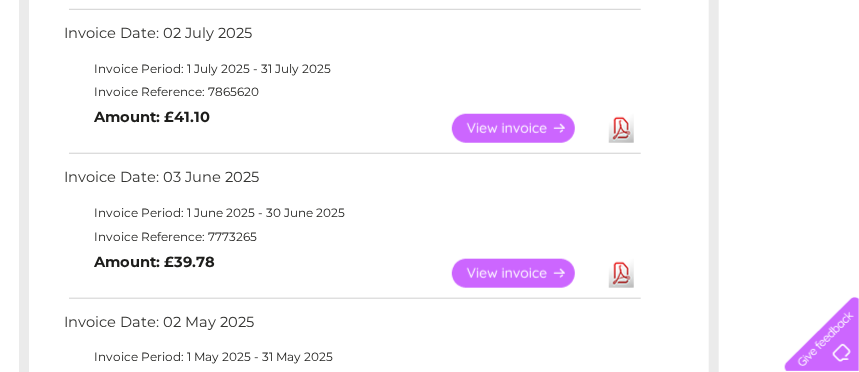 scroll, scrollTop: 0, scrollLeft: 0, axis: both 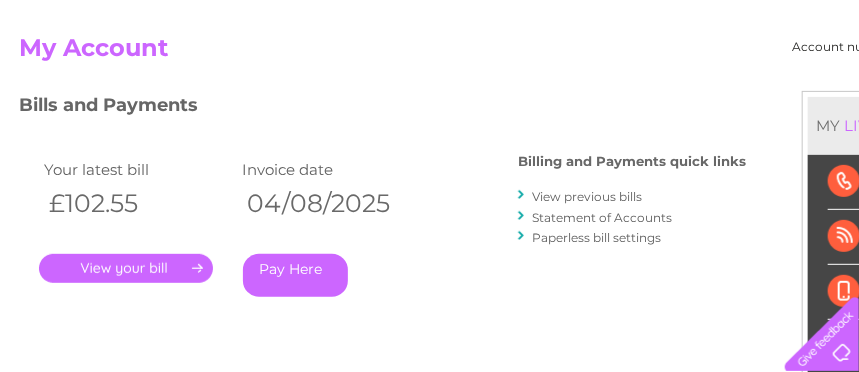 click on "Statement of Accounts" at bounding box center [602, 217] 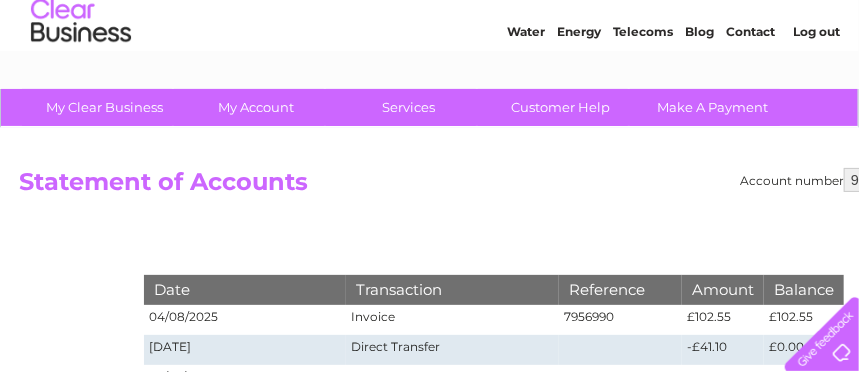 scroll, scrollTop: 0, scrollLeft: 0, axis: both 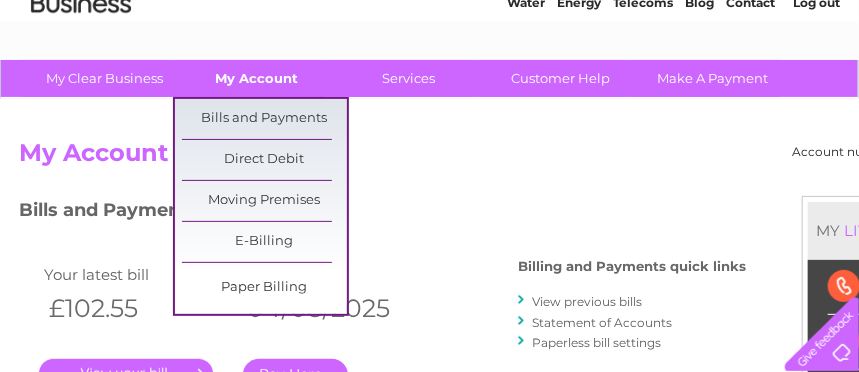 click on "My Account" at bounding box center (256, 78) 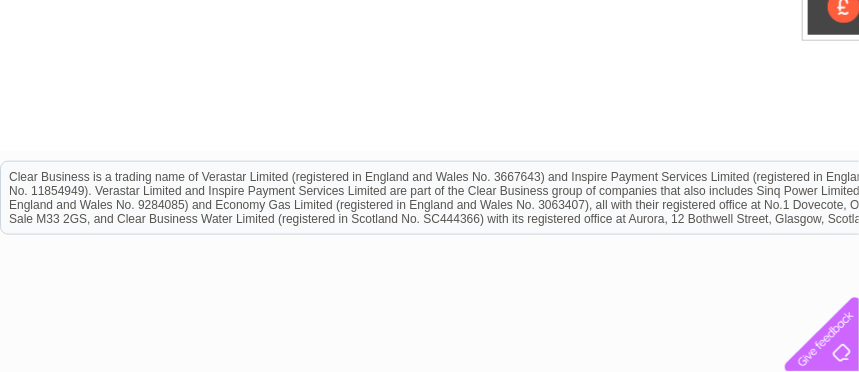scroll, scrollTop: 400, scrollLeft: 0, axis: vertical 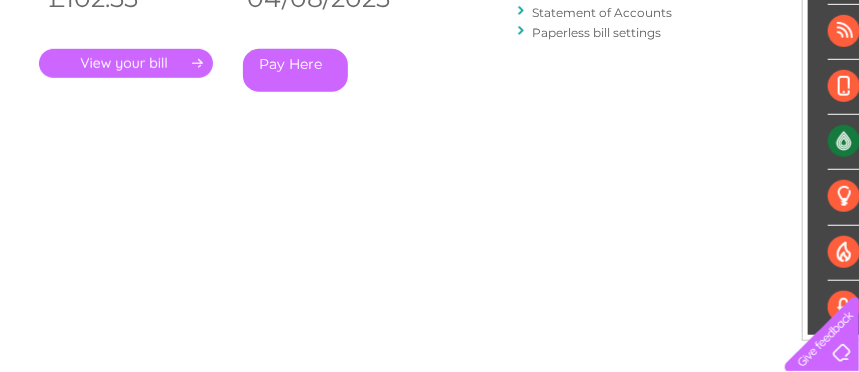 click on "." at bounding box center [126, 63] 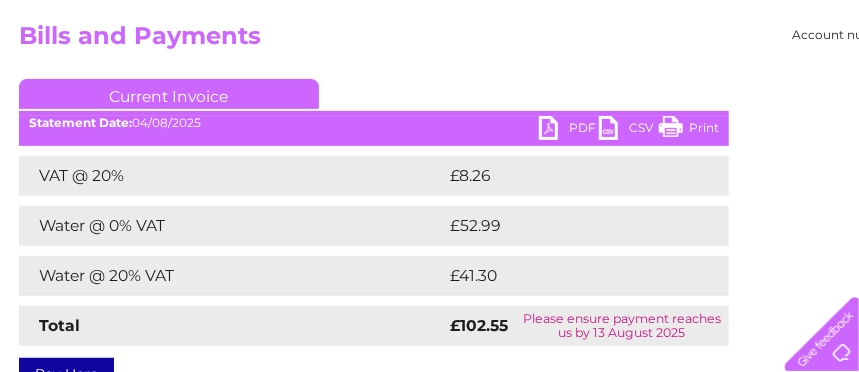 scroll, scrollTop: 200, scrollLeft: 0, axis: vertical 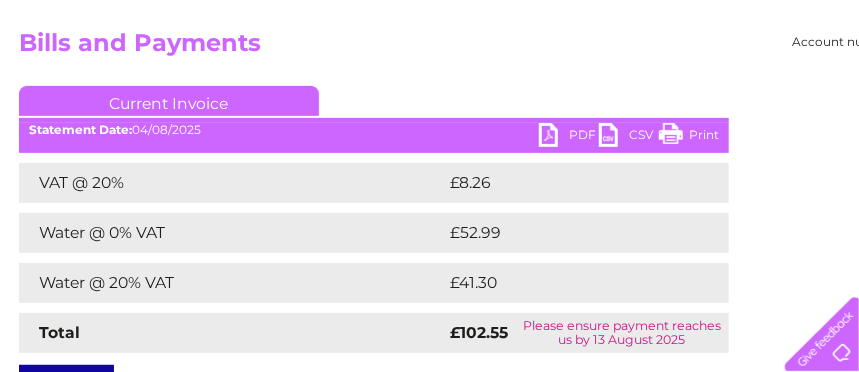 click on "PDF" at bounding box center (569, 137) 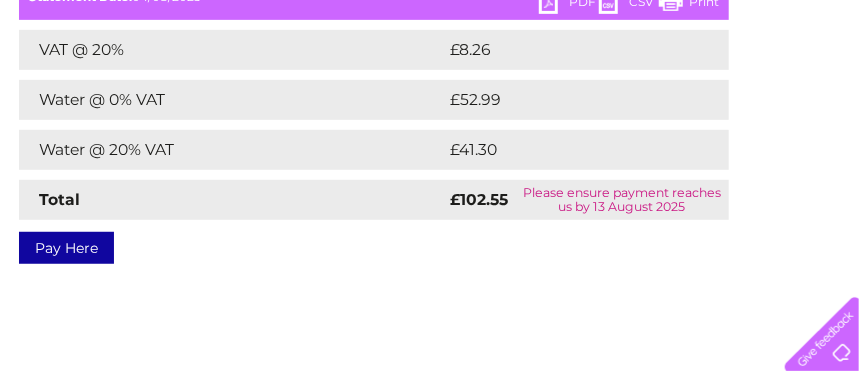 scroll, scrollTop: 33, scrollLeft: 0, axis: vertical 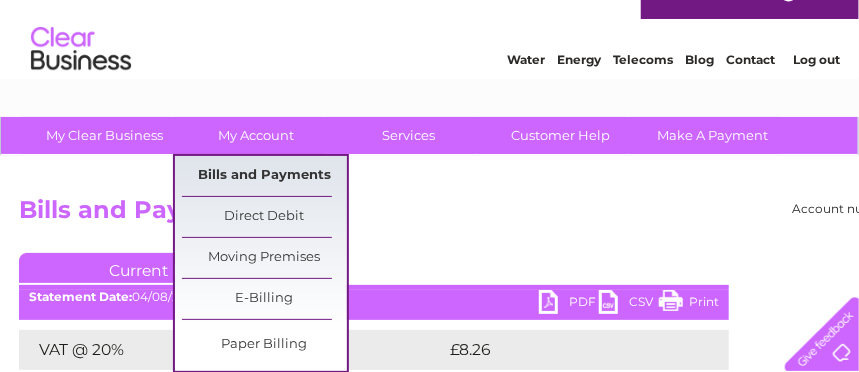 click on "Bills and Payments" at bounding box center (264, 176) 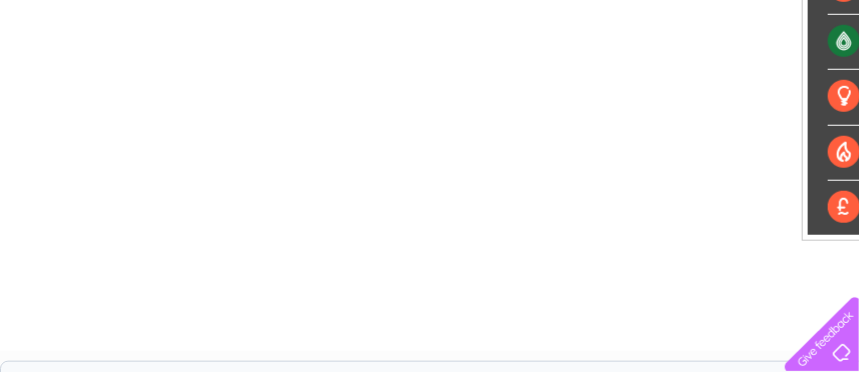 scroll, scrollTop: 100, scrollLeft: 0, axis: vertical 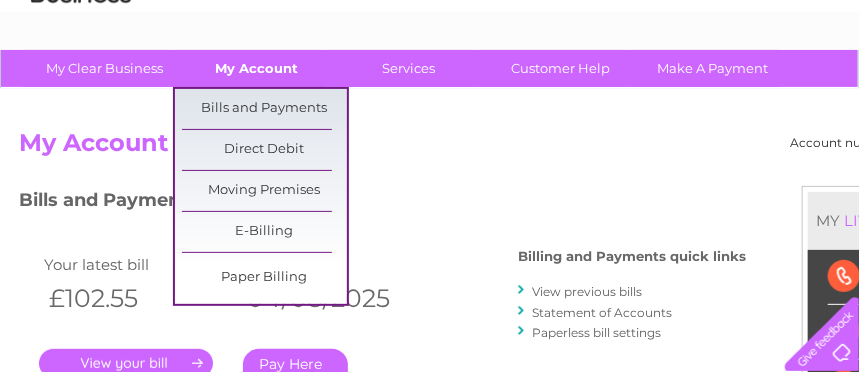 click on "My Account" at bounding box center (256, 68) 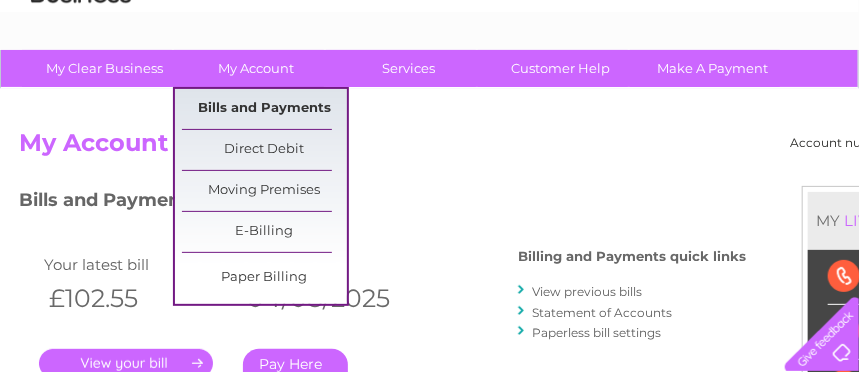 click on "Bills and Payments" at bounding box center (264, 109) 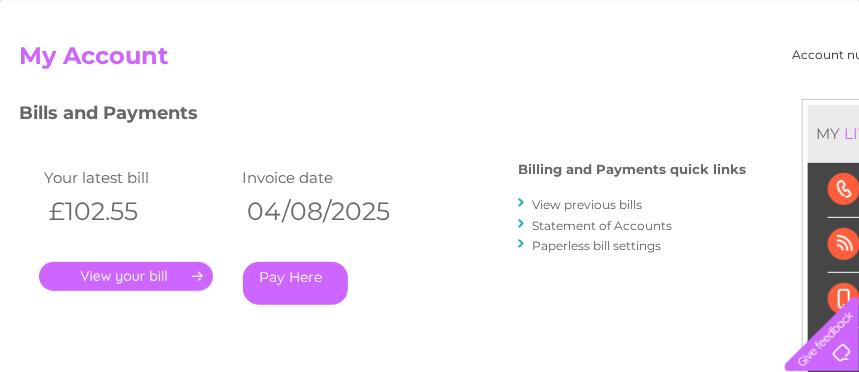 scroll, scrollTop: 200, scrollLeft: 0, axis: vertical 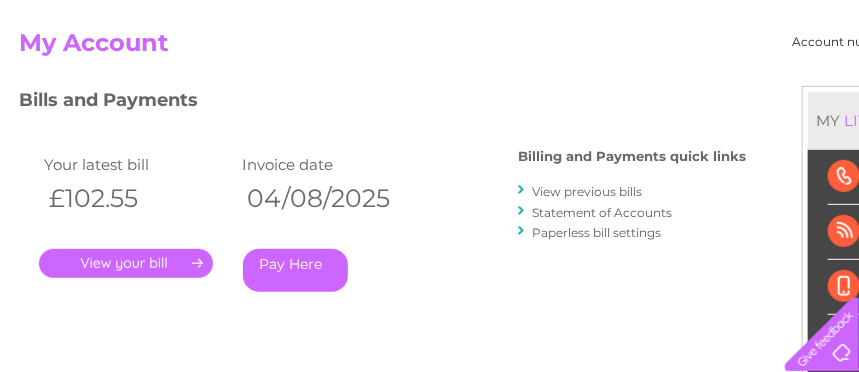 click on "View previous bills" at bounding box center (587, 191) 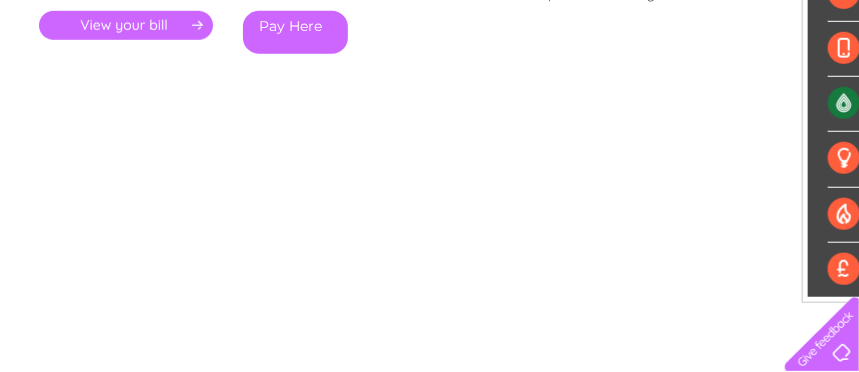 scroll, scrollTop: 500, scrollLeft: 0, axis: vertical 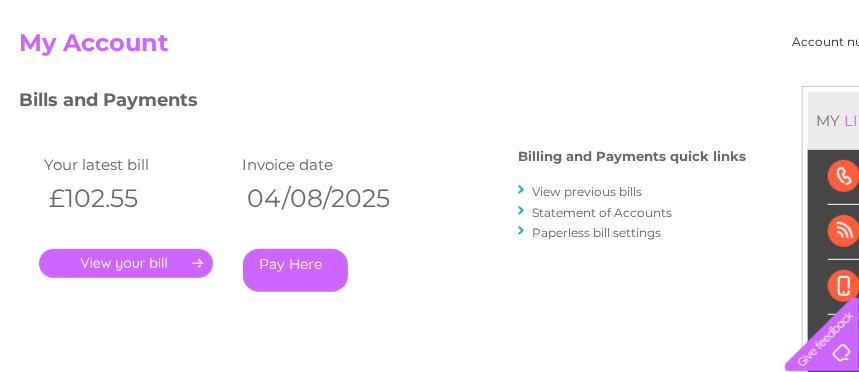 click on "." at bounding box center (126, 263) 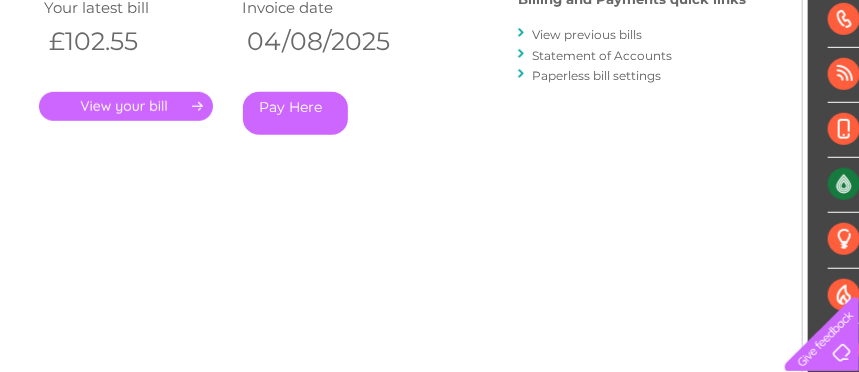 scroll, scrollTop: 400, scrollLeft: 0, axis: vertical 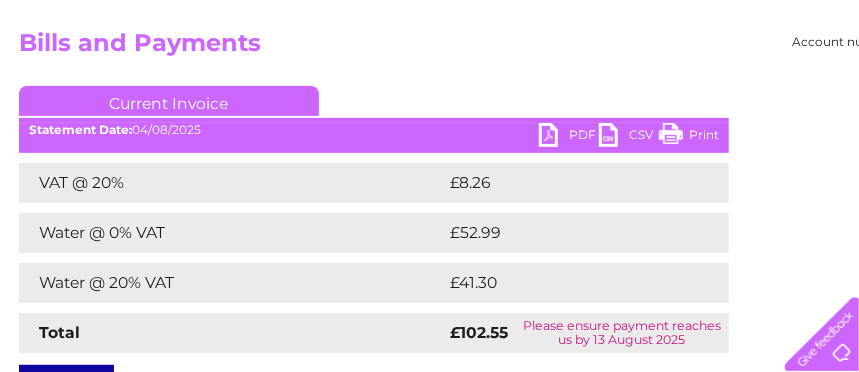 click on "PDF" at bounding box center (569, 137) 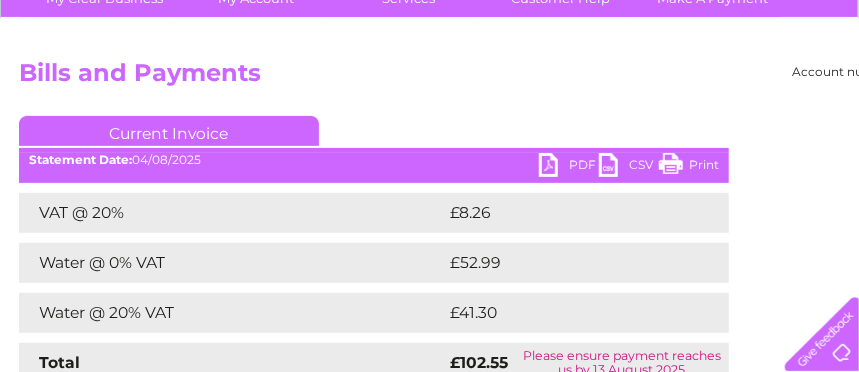 scroll, scrollTop: 133, scrollLeft: 0, axis: vertical 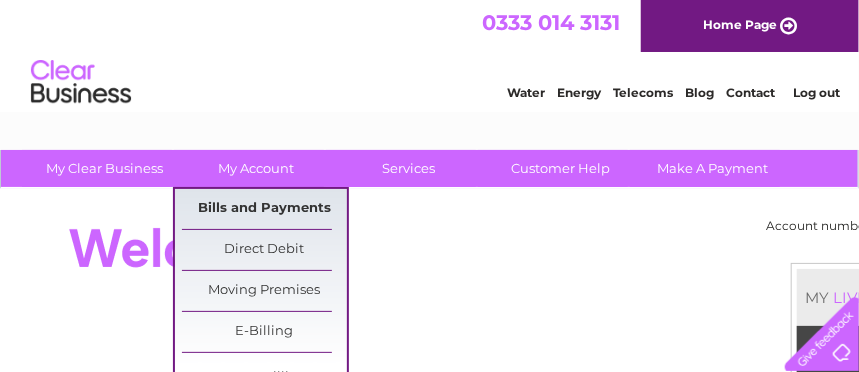 click on "Bills and Payments" at bounding box center (264, 209) 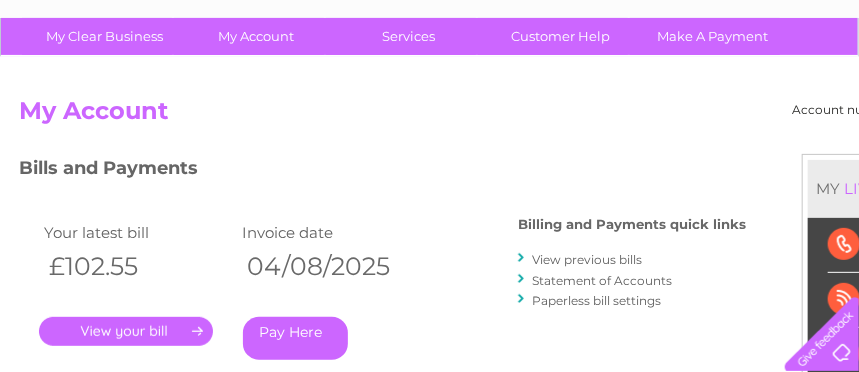 scroll, scrollTop: 100, scrollLeft: 0, axis: vertical 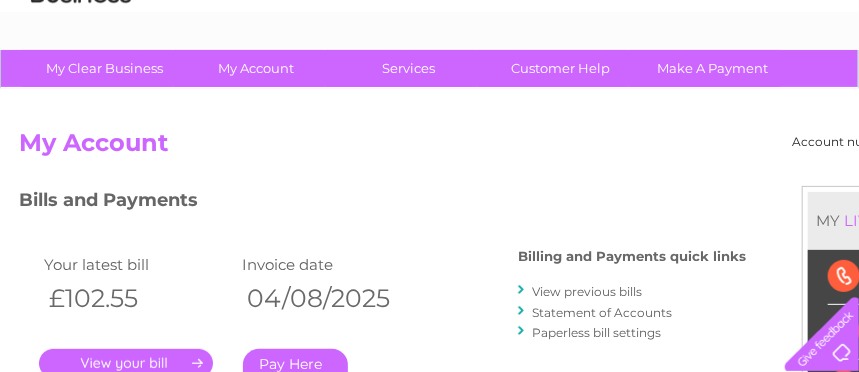 click on "Statement of Accounts" at bounding box center [602, 312] 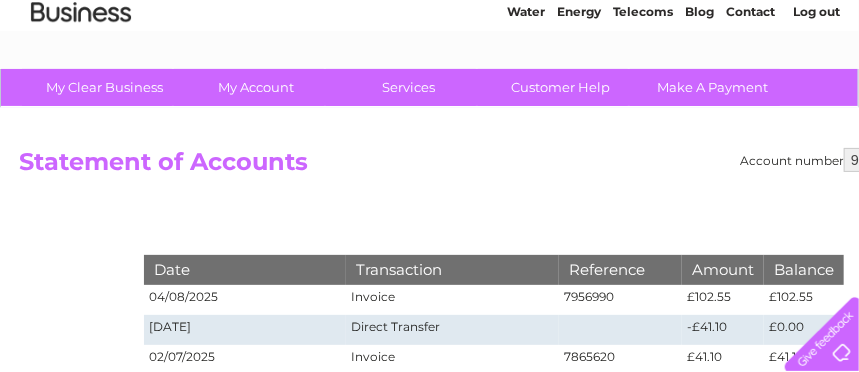 scroll, scrollTop: 200, scrollLeft: 0, axis: vertical 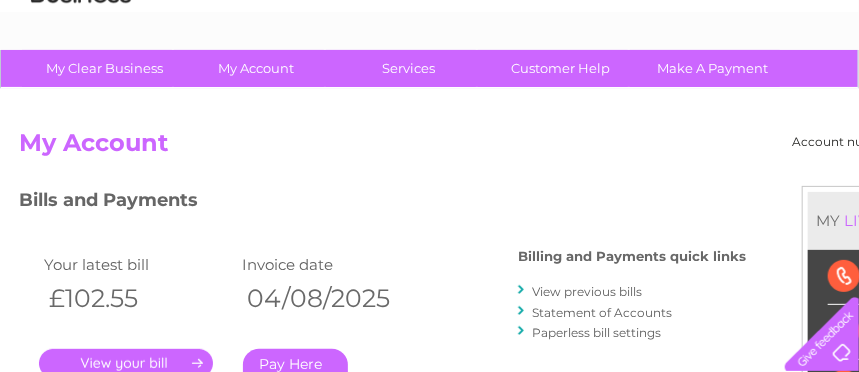 drag, startPoint x: 579, startPoint y: 294, endPoint x: 406, endPoint y: 213, distance: 191.02356 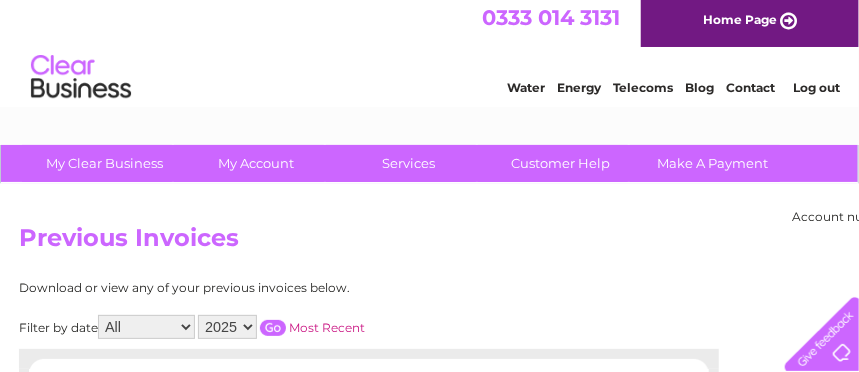 scroll, scrollTop: 0, scrollLeft: 0, axis: both 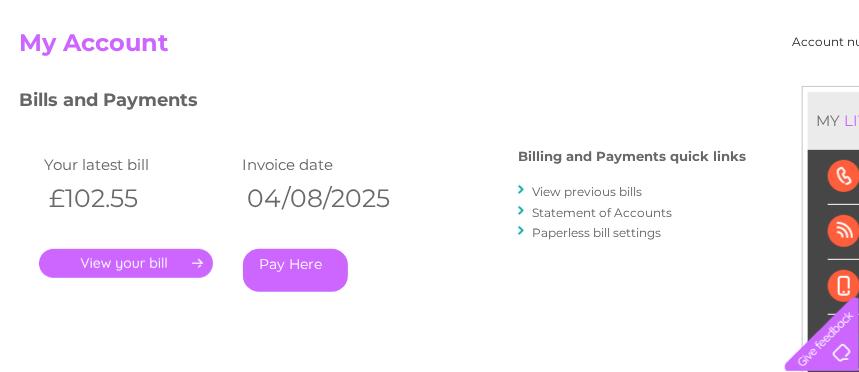 click on "." at bounding box center [126, 263] 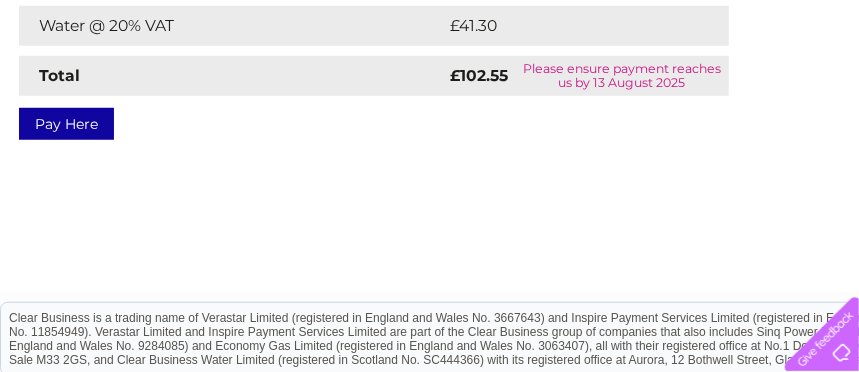 scroll, scrollTop: 200, scrollLeft: 0, axis: vertical 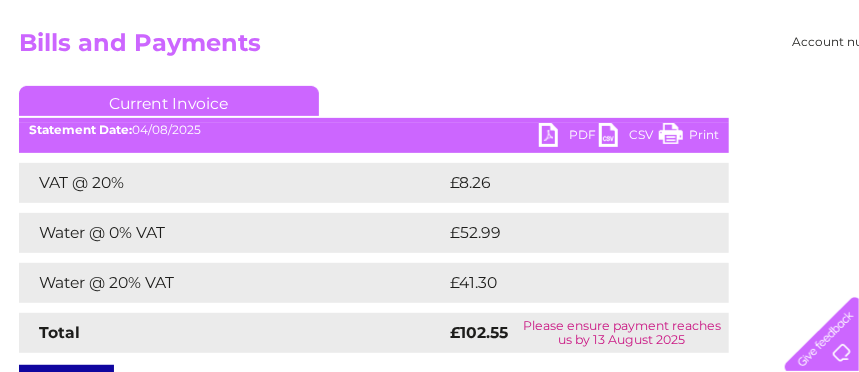 click on "PDF" at bounding box center (569, 137) 